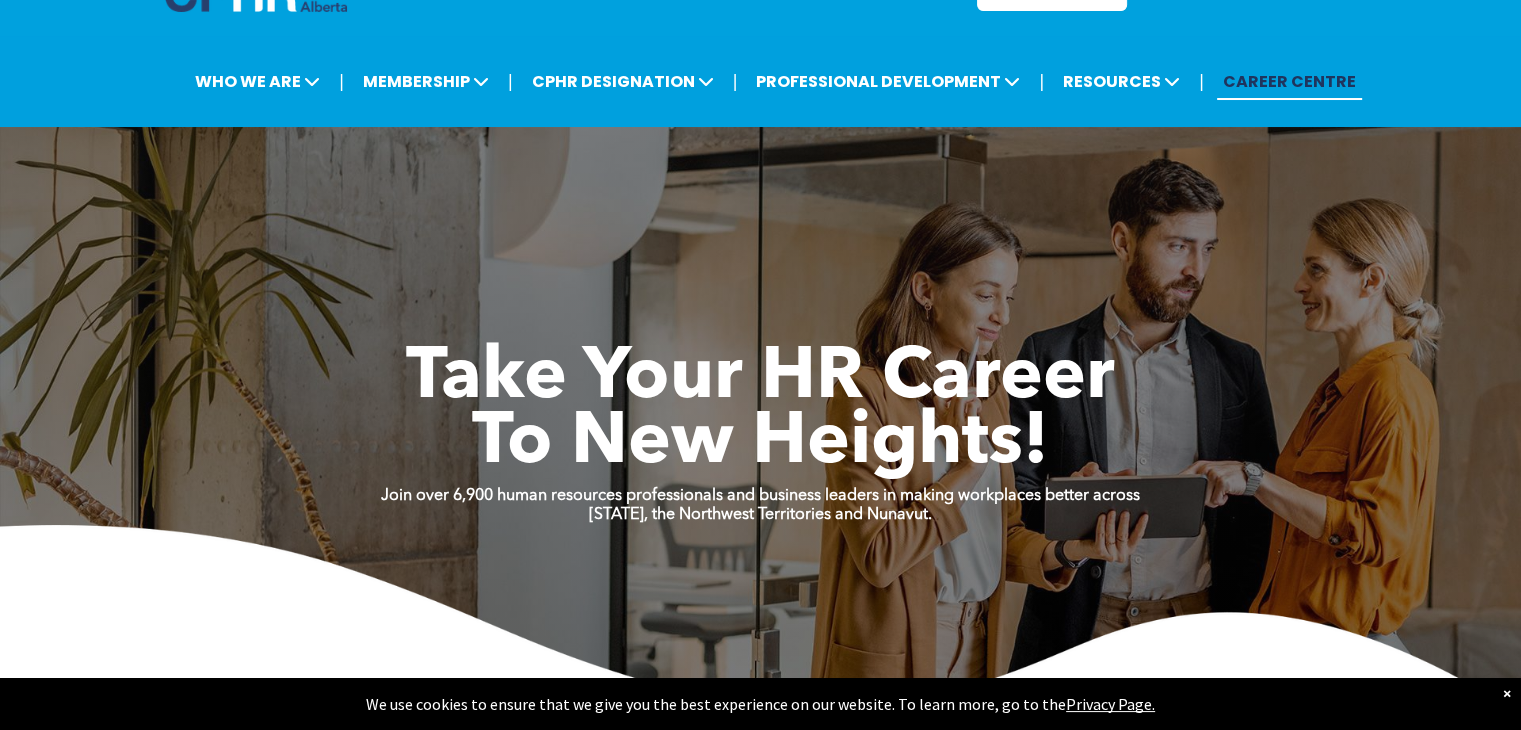 scroll, scrollTop: 0, scrollLeft: 0, axis: both 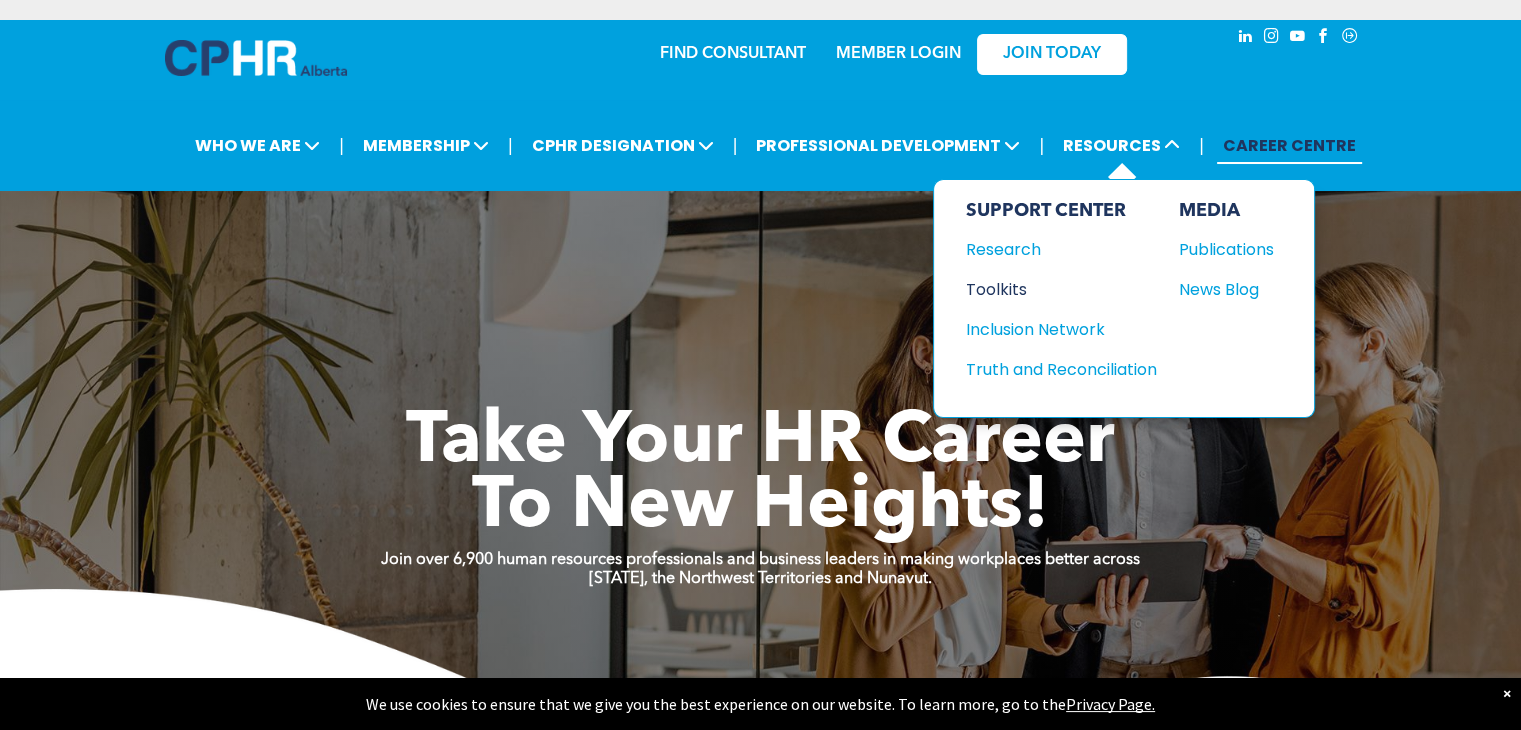 click on "Toolkits" at bounding box center [1052, 289] 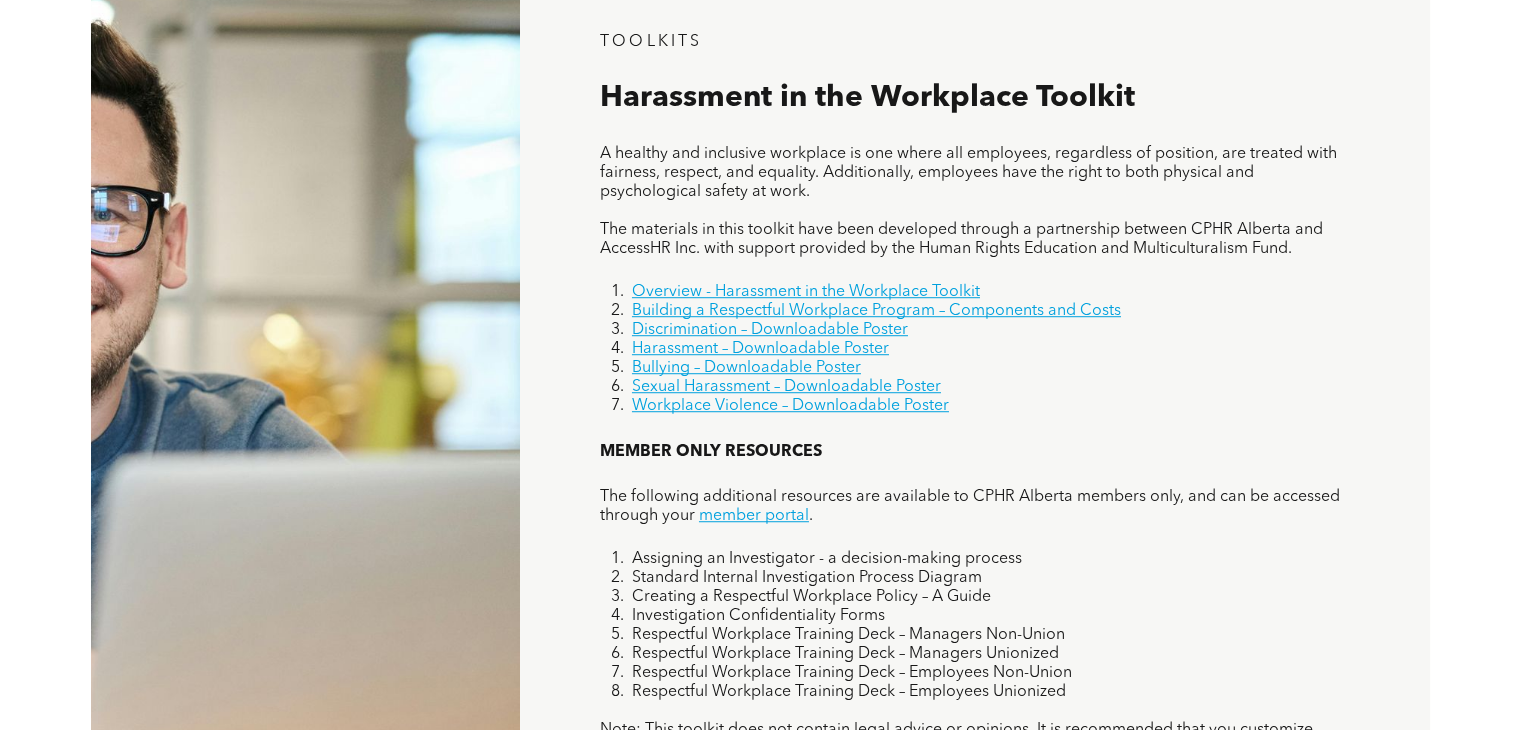 scroll, scrollTop: 1300, scrollLeft: 0, axis: vertical 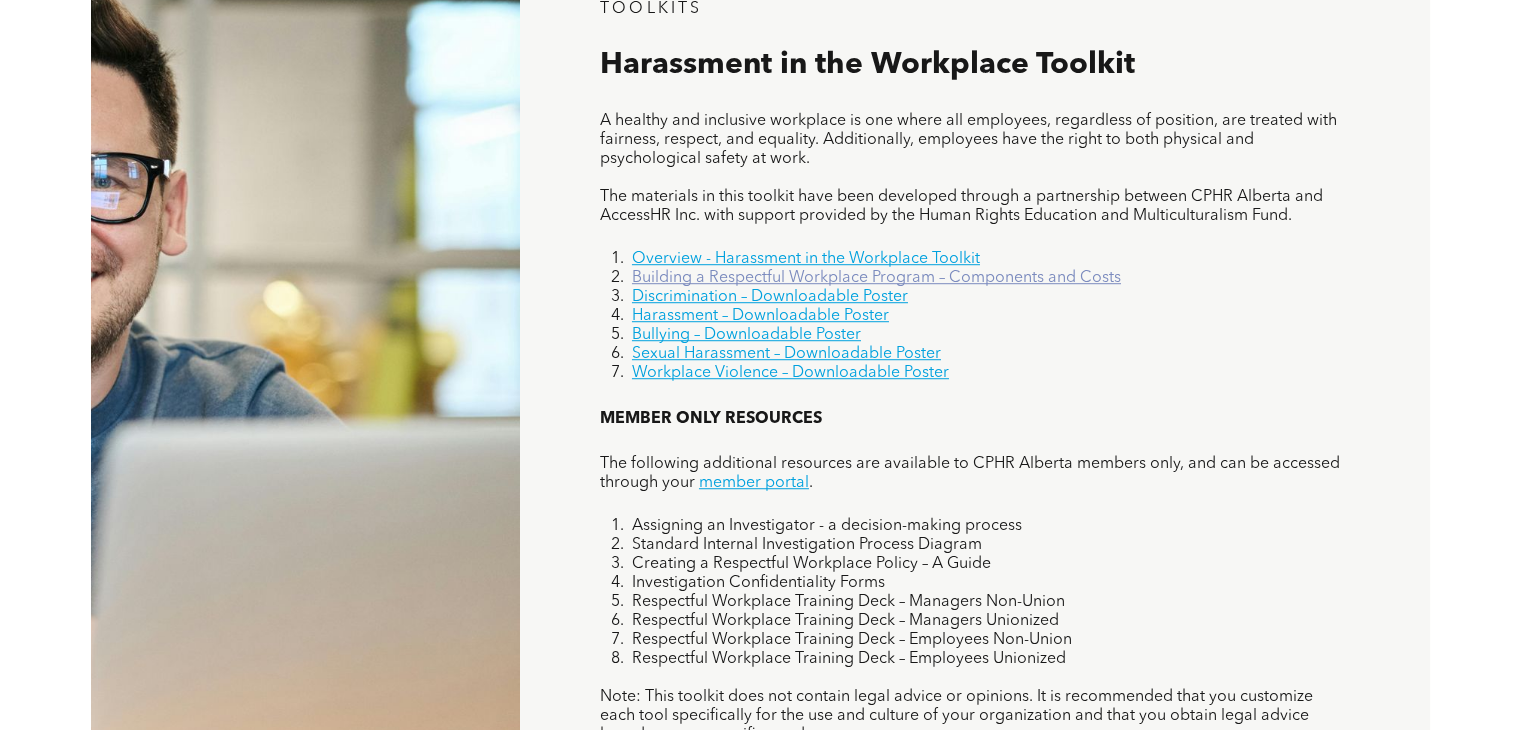 click on "Building a Respectful Workplace Program – Components and Costs" at bounding box center (876, 278) 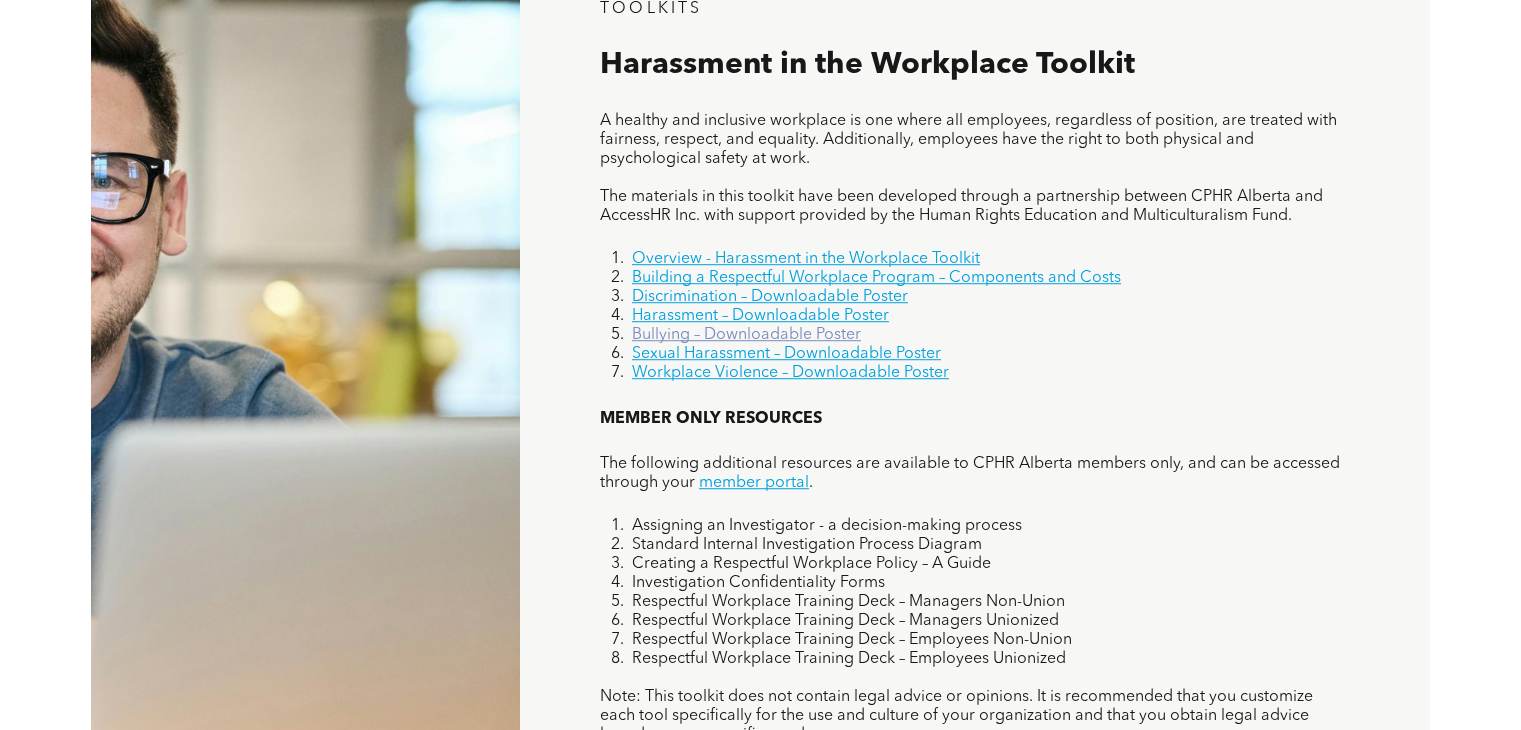 click on "Bullying – Downloadable Poster" at bounding box center (746, 335) 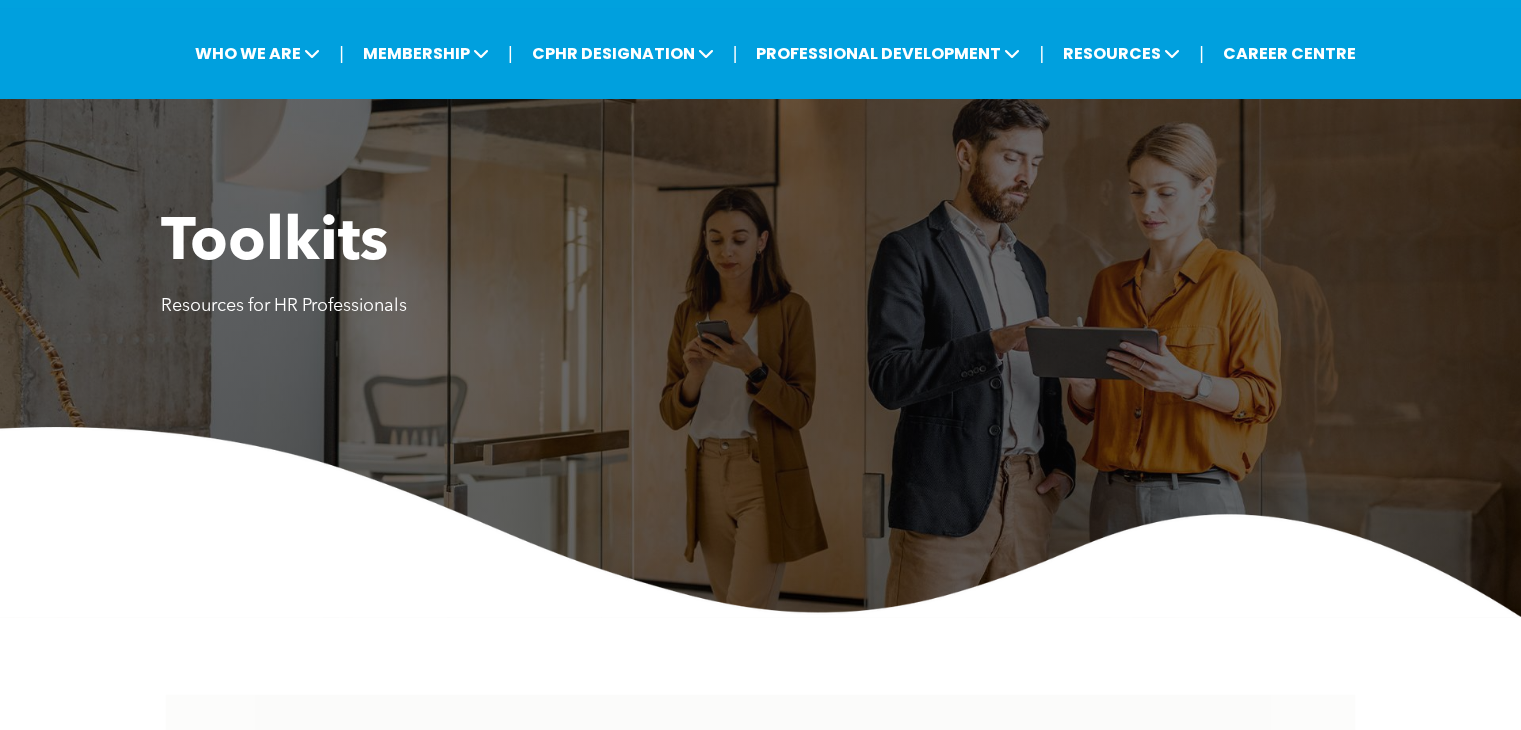 scroll, scrollTop: 0, scrollLeft: 0, axis: both 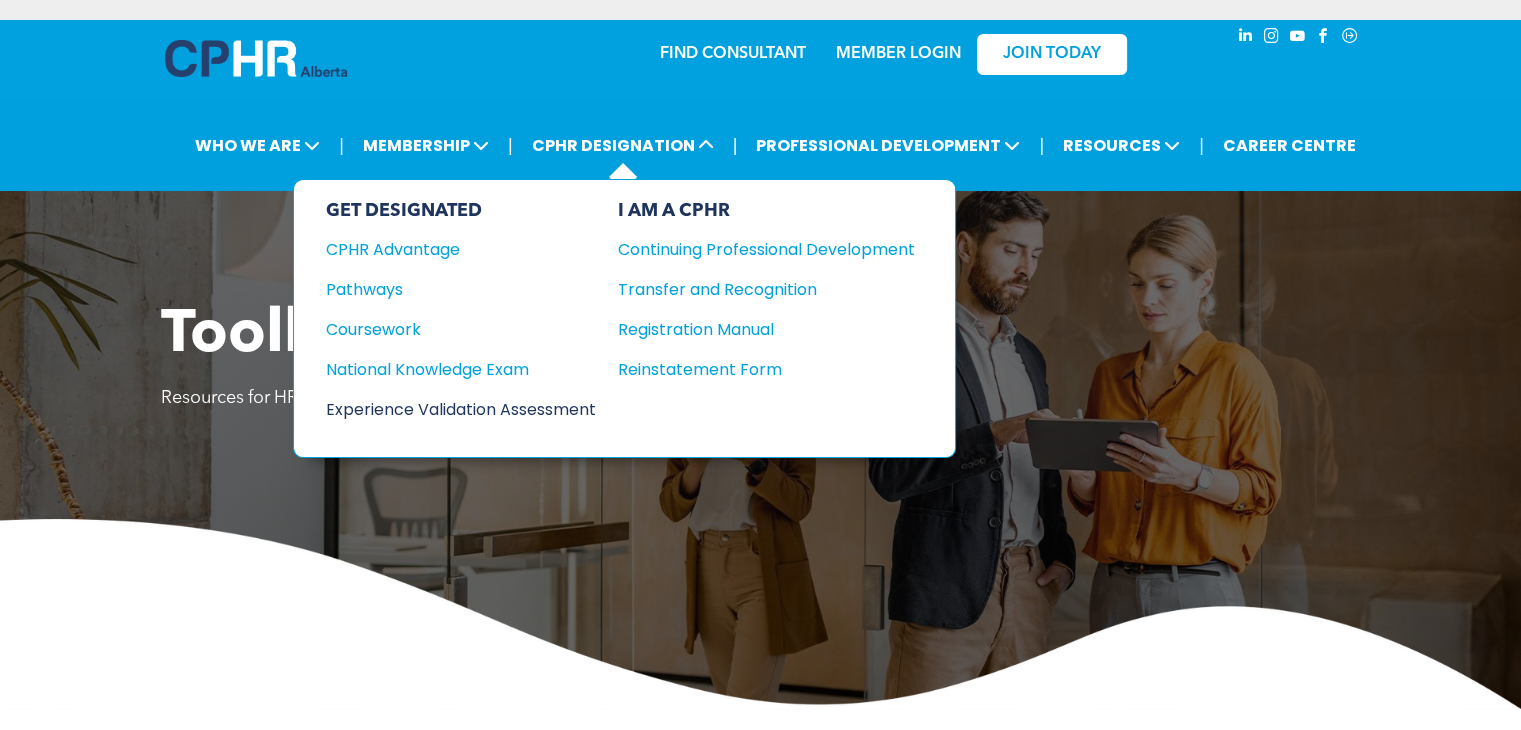 click on "Experience Validation Assessment" at bounding box center (447, 409) 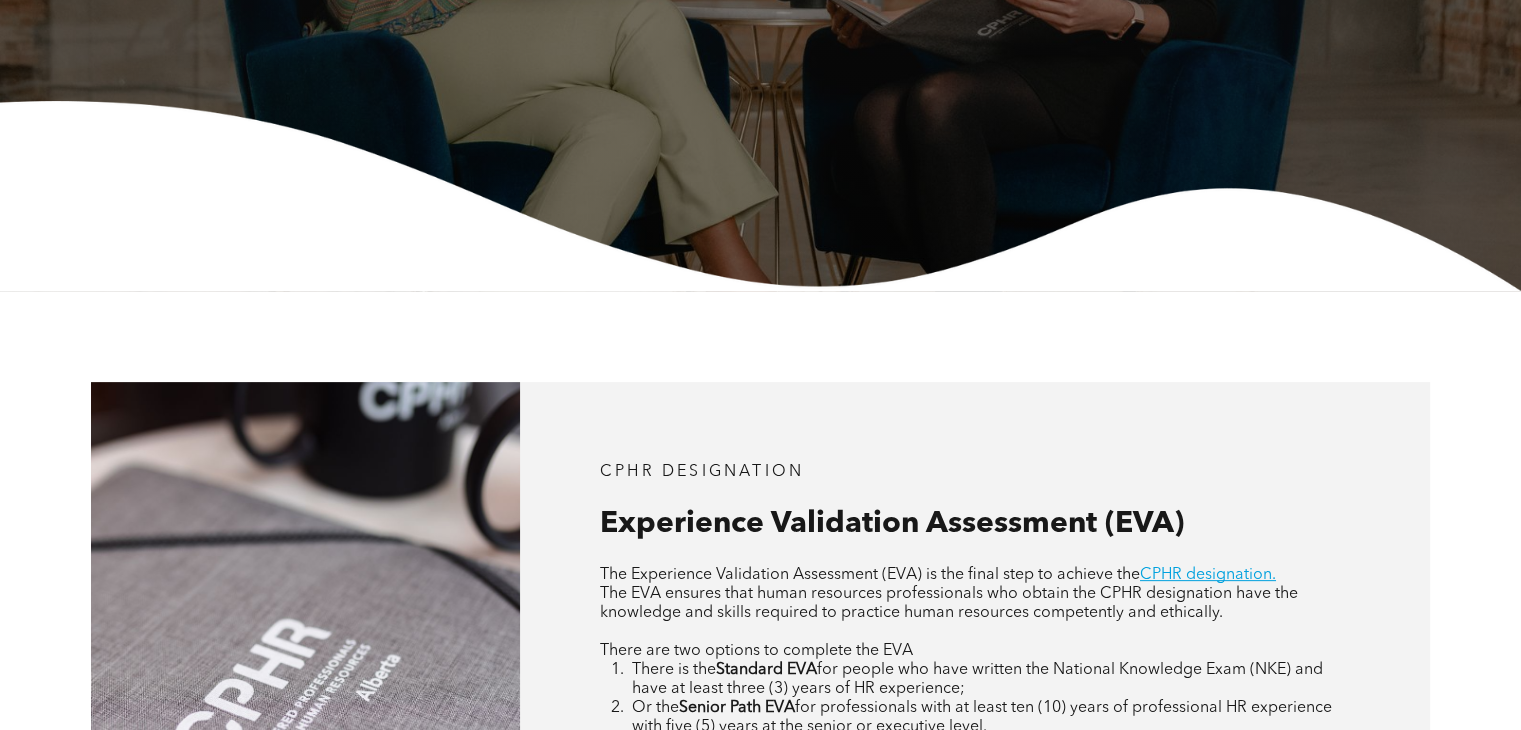 scroll, scrollTop: 700, scrollLeft: 0, axis: vertical 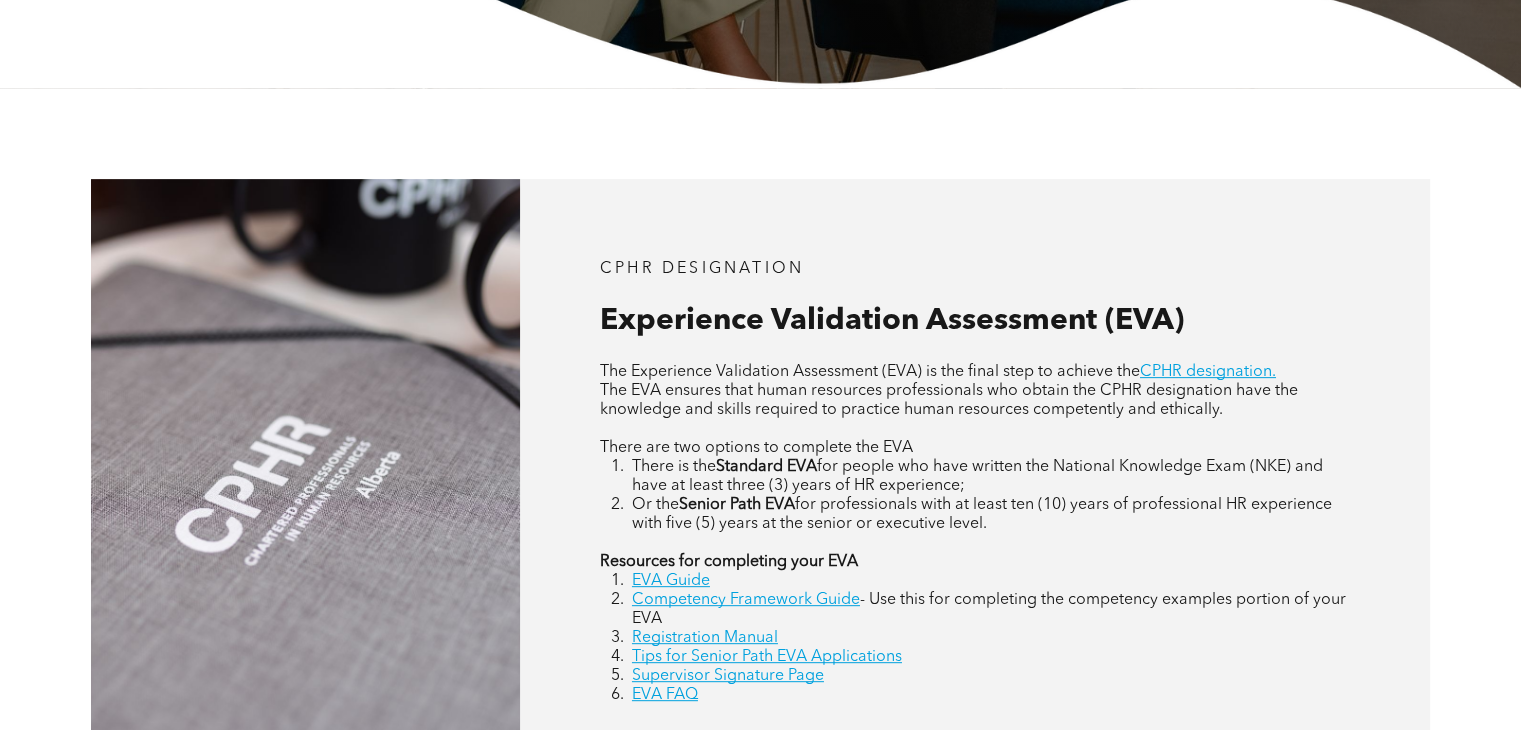 click on "for professionals with at least ten (10) years of professional HR experience with five (5) years at the senior or executive level." at bounding box center [982, 514] 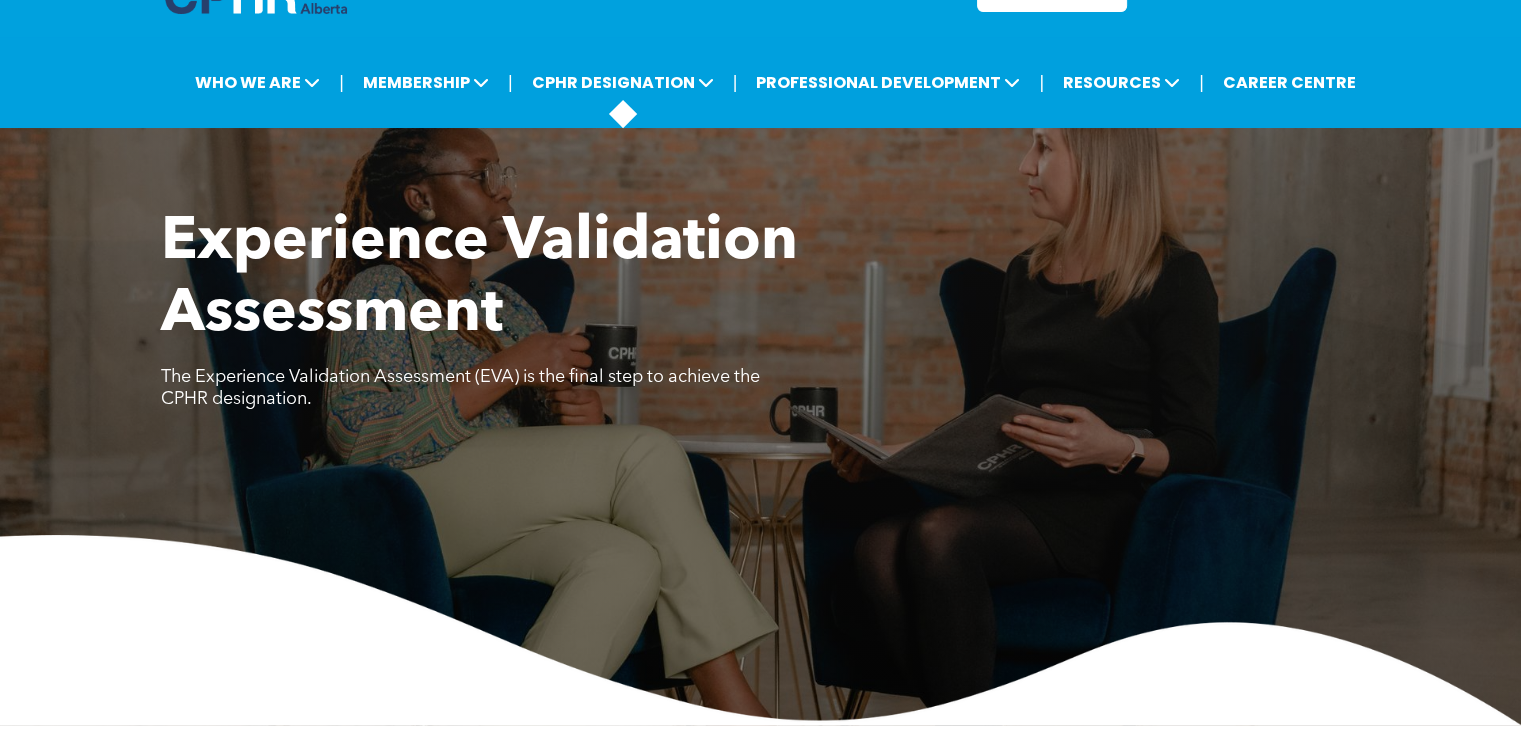 scroll, scrollTop: 0, scrollLeft: 0, axis: both 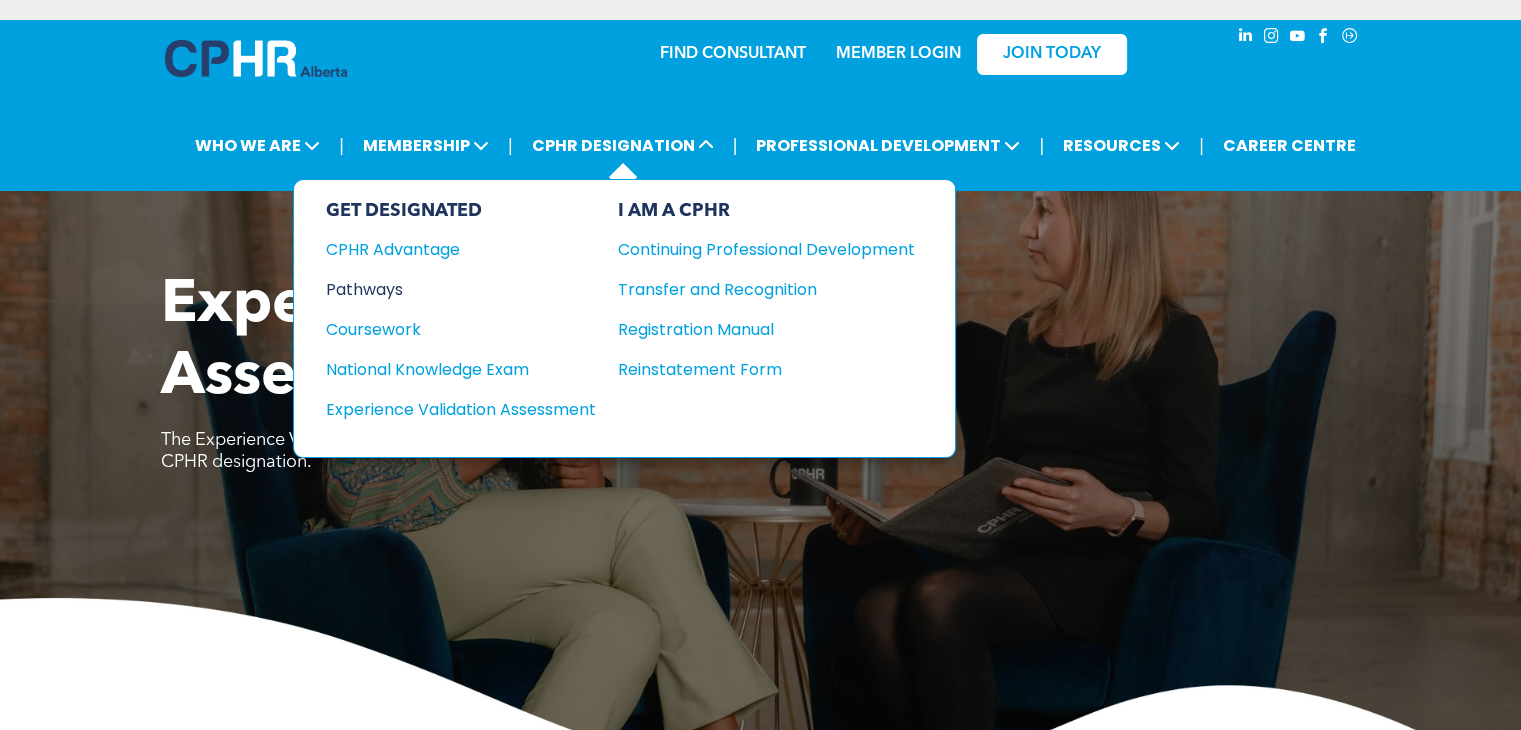 click on "Pathways" at bounding box center [447, 289] 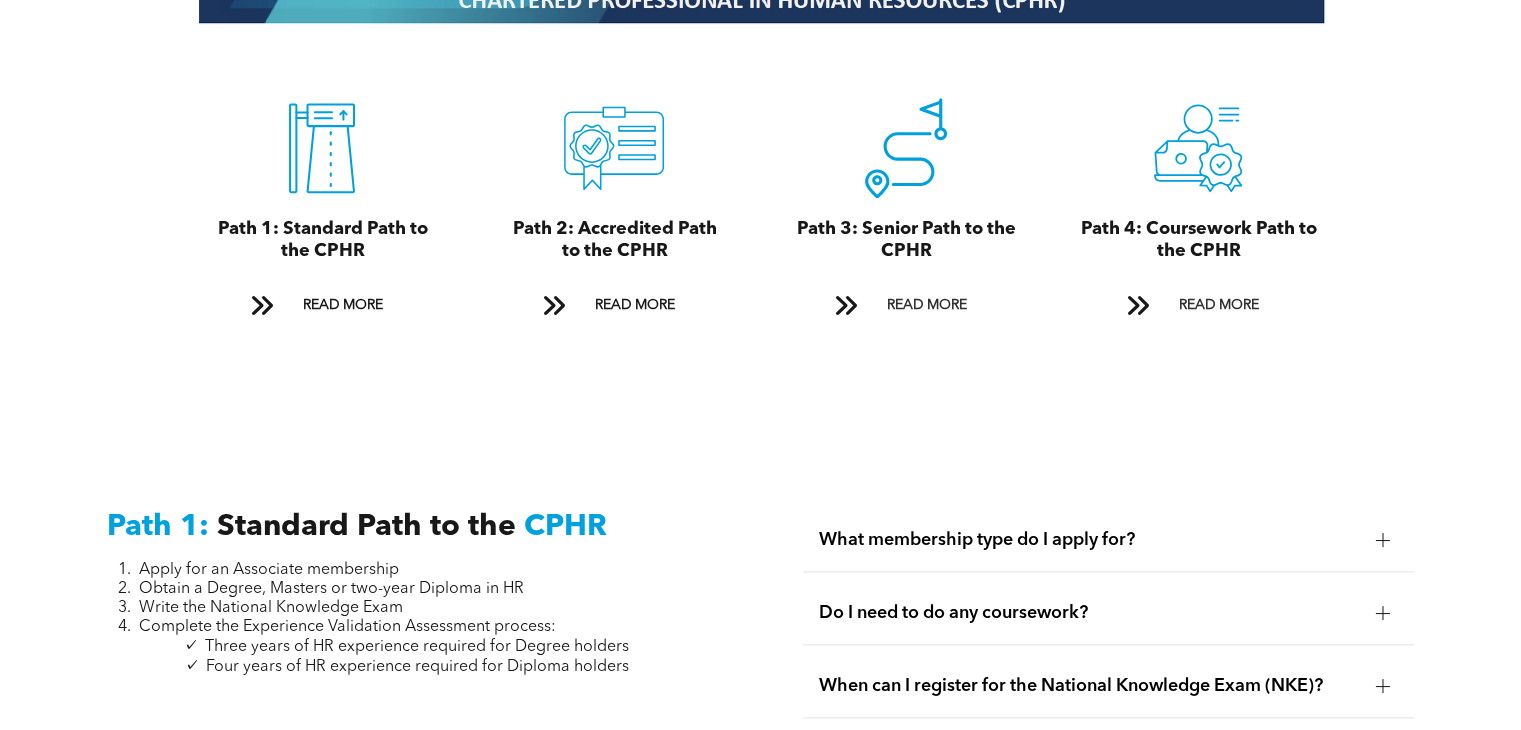 scroll, scrollTop: 2600, scrollLeft: 0, axis: vertical 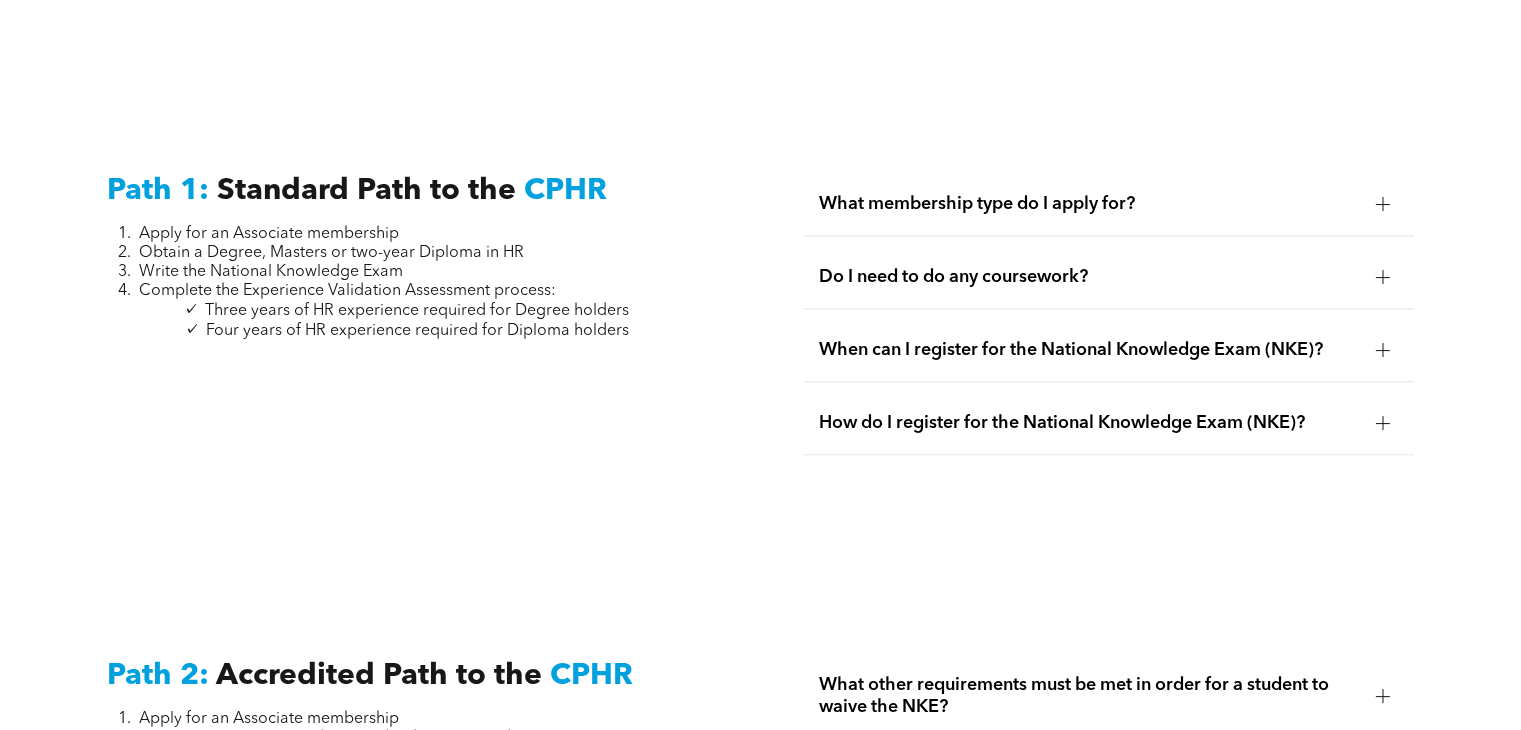 click on "Write the National Knowledge Exam" at bounding box center (384, 272) 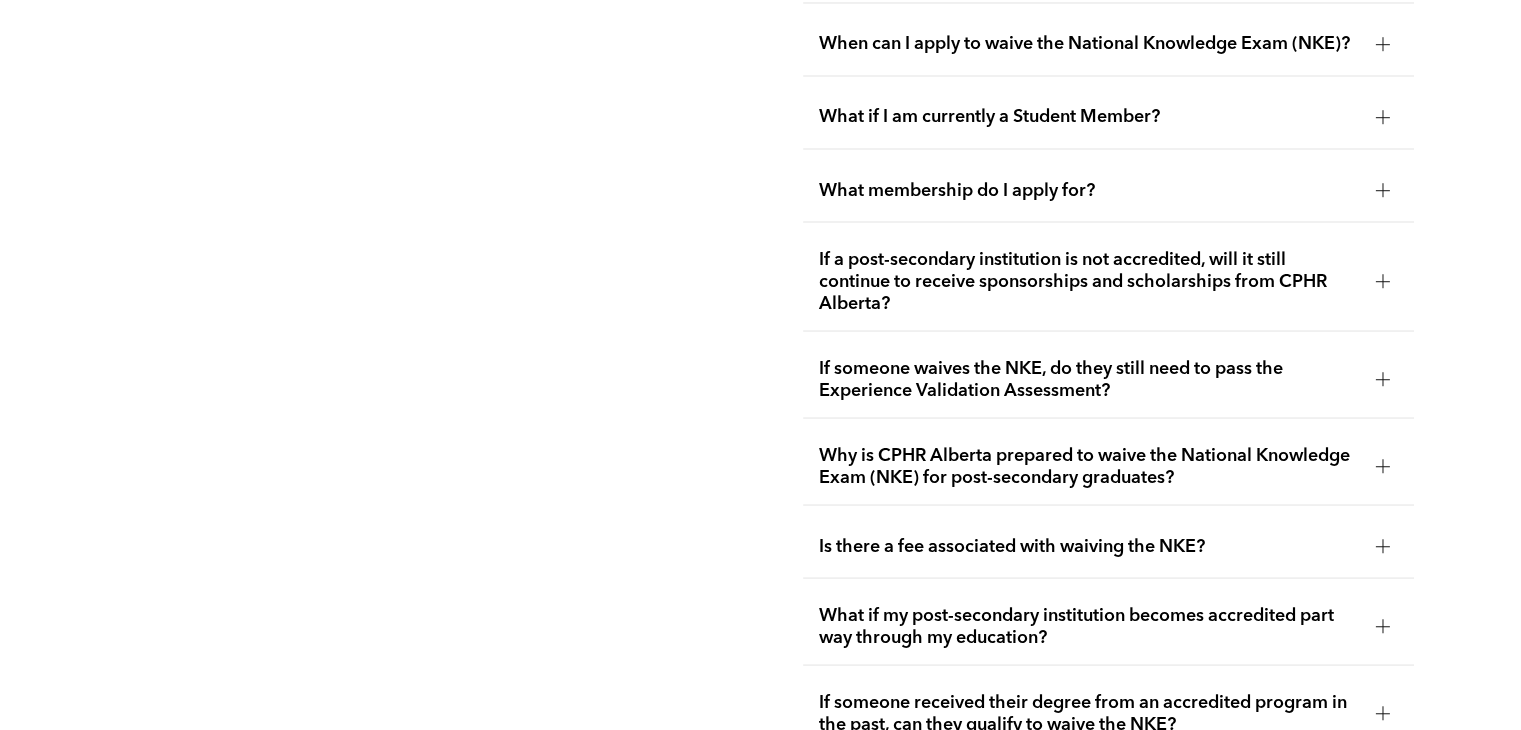scroll, scrollTop: 3700, scrollLeft: 0, axis: vertical 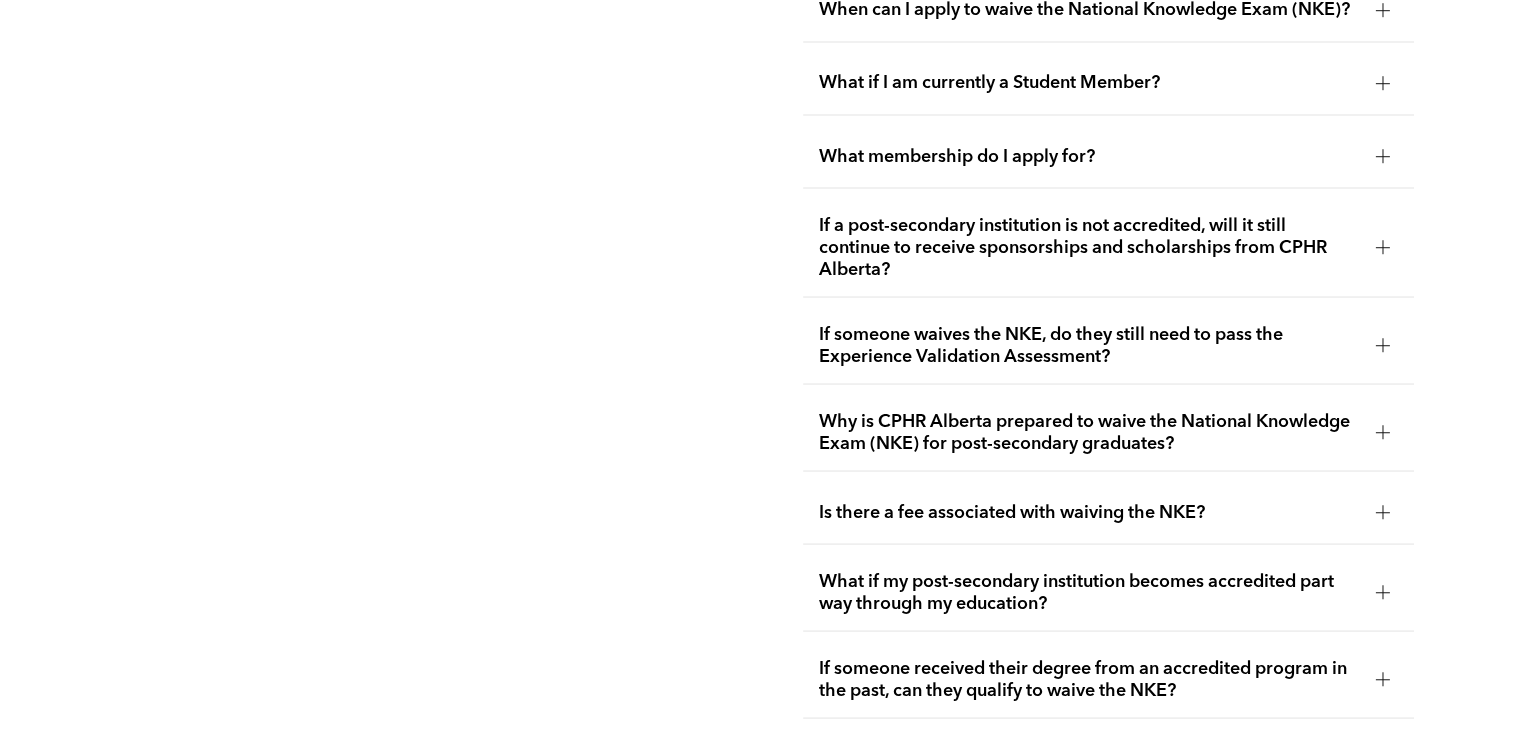 click on "What membership do I apply for?" at bounding box center [1089, 156] 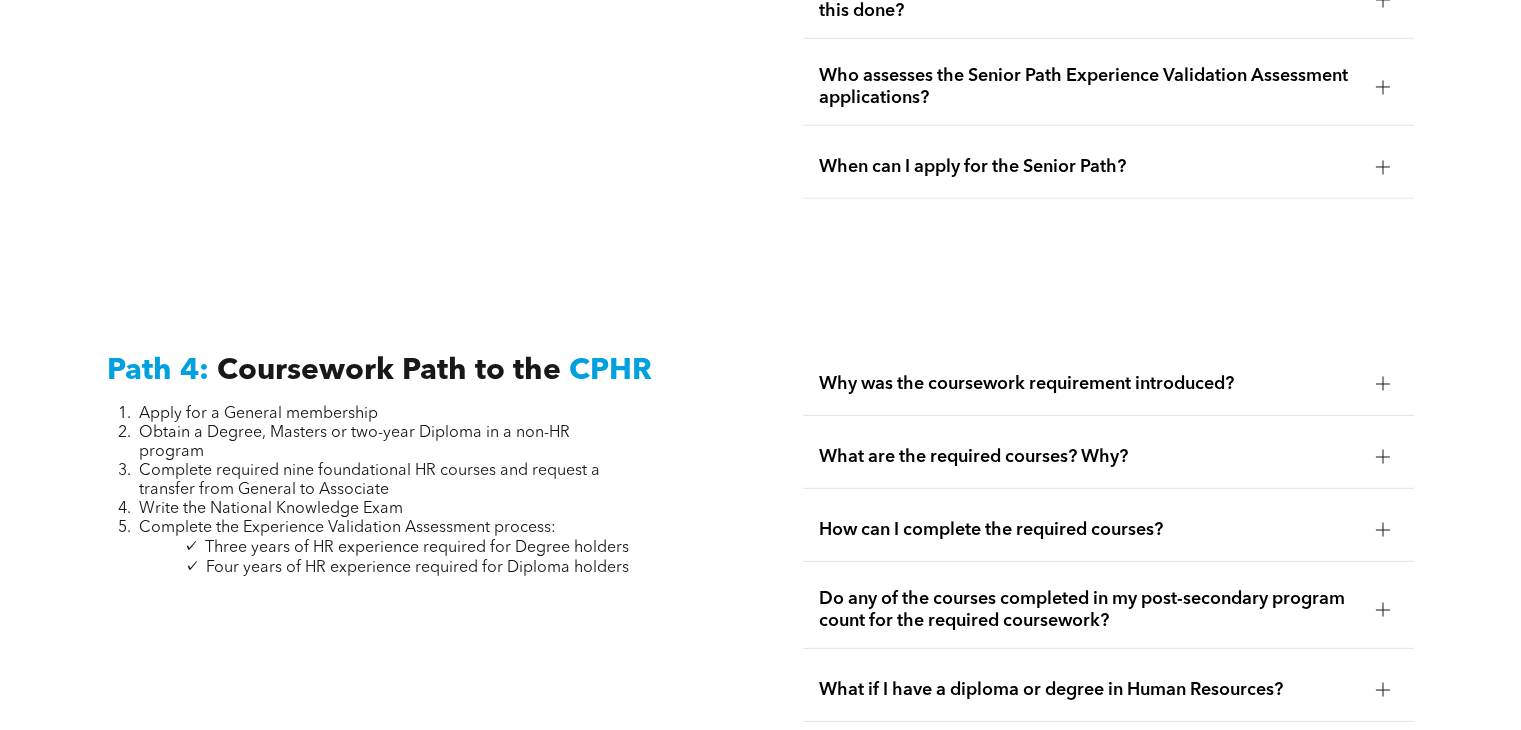 scroll, scrollTop: 5700, scrollLeft: 0, axis: vertical 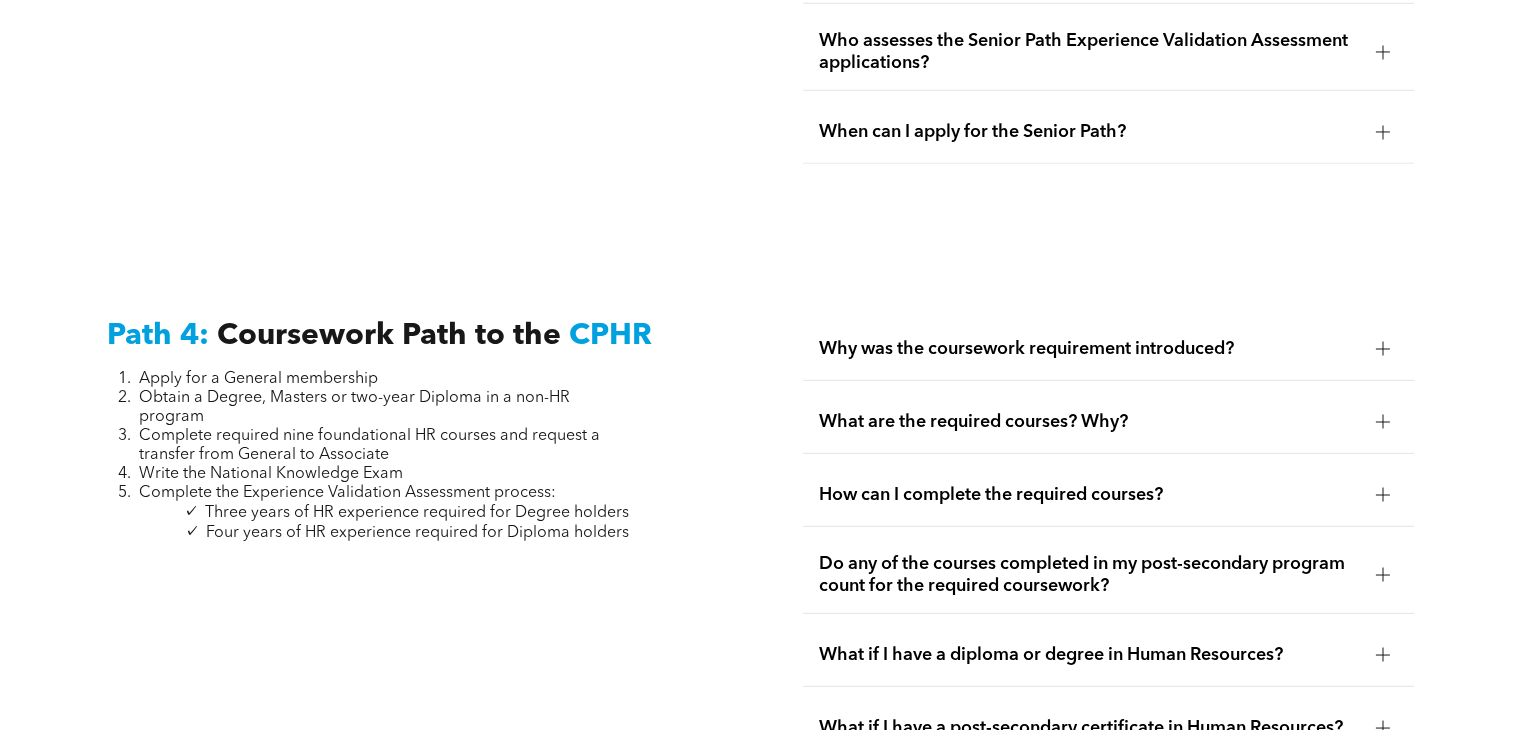 click on "Complete required nine foundational HR courses and request a transfer from General to Associate" at bounding box center (369, 445) 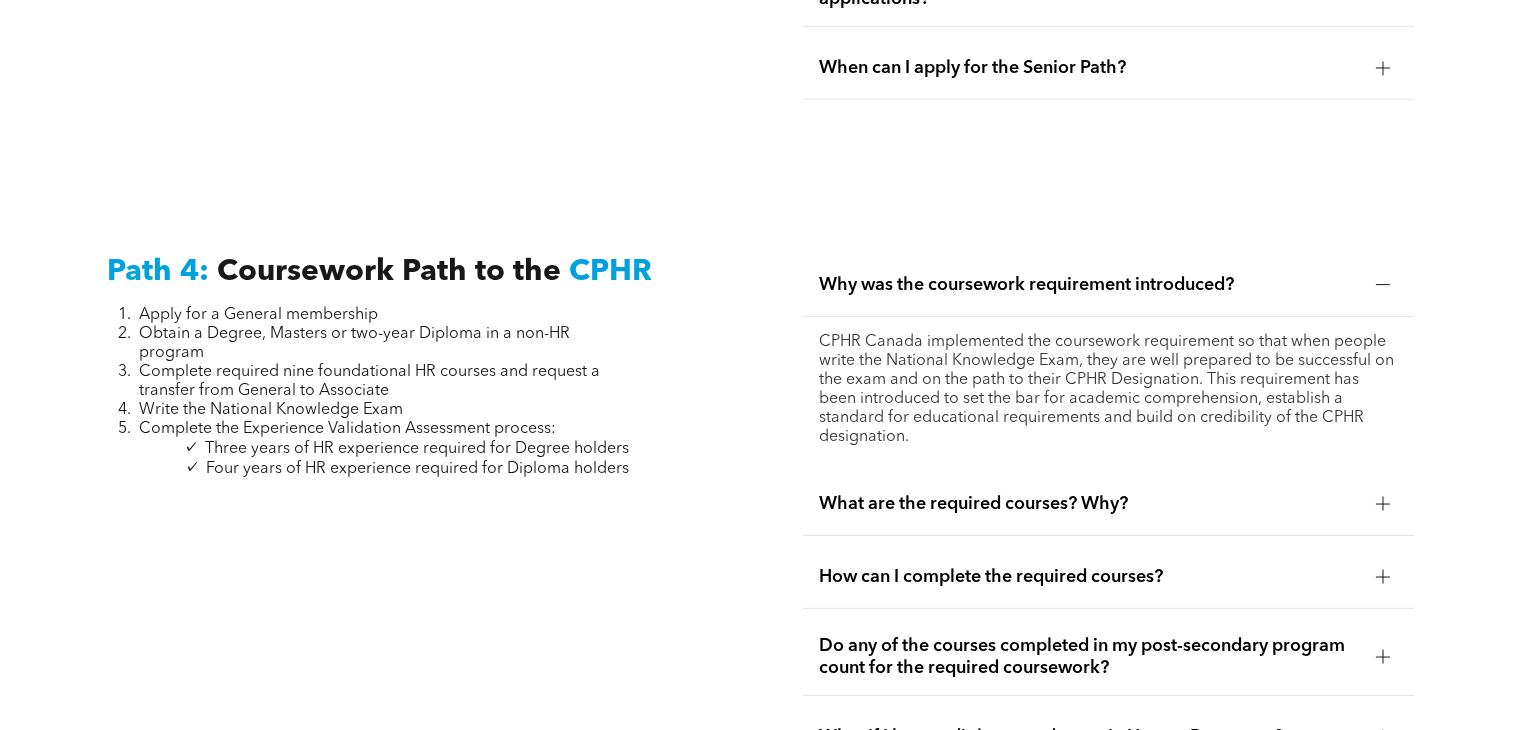 scroll, scrollTop: 5800, scrollLeft: 0, axis: vertical 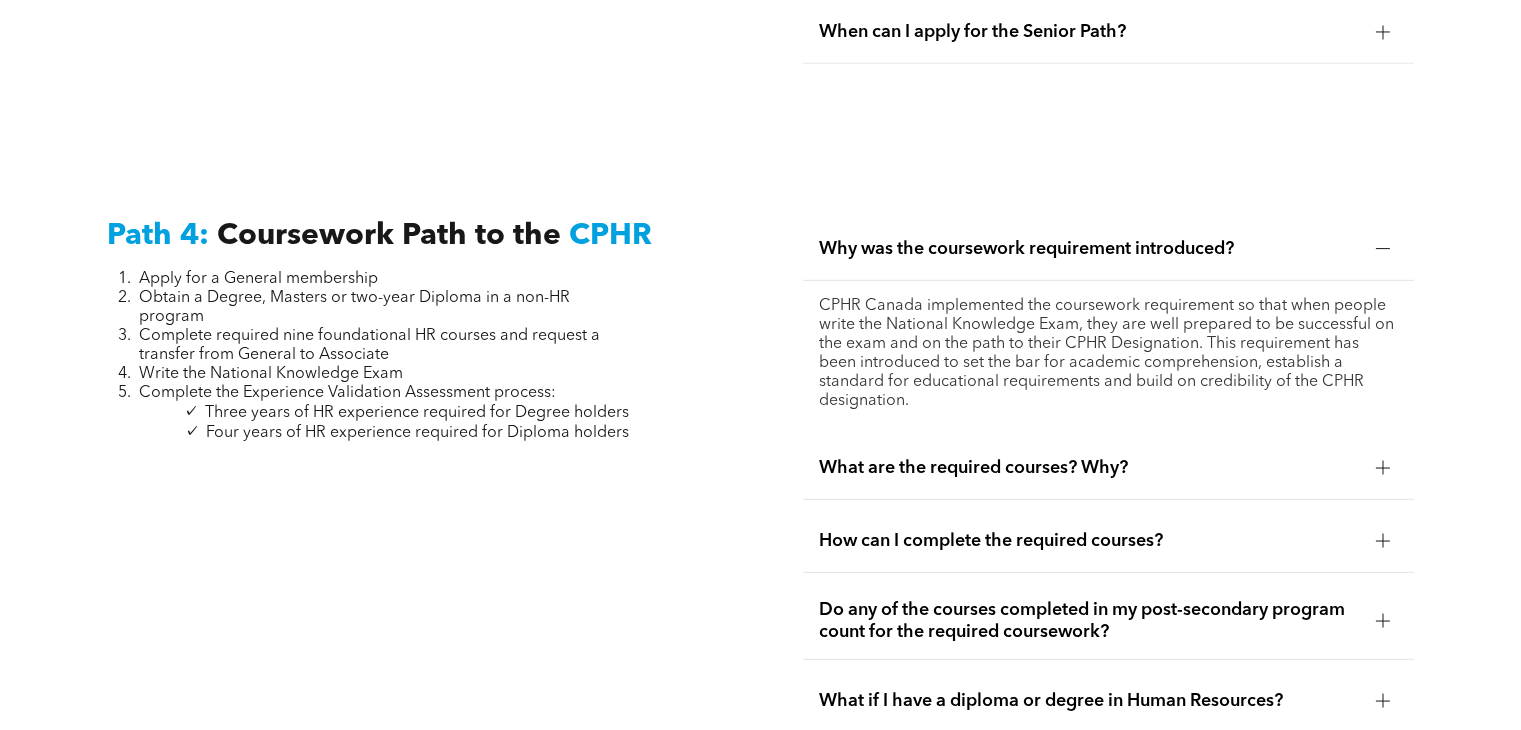 click on "What are the required courses? Why?" at bounding box center (1089, 468) 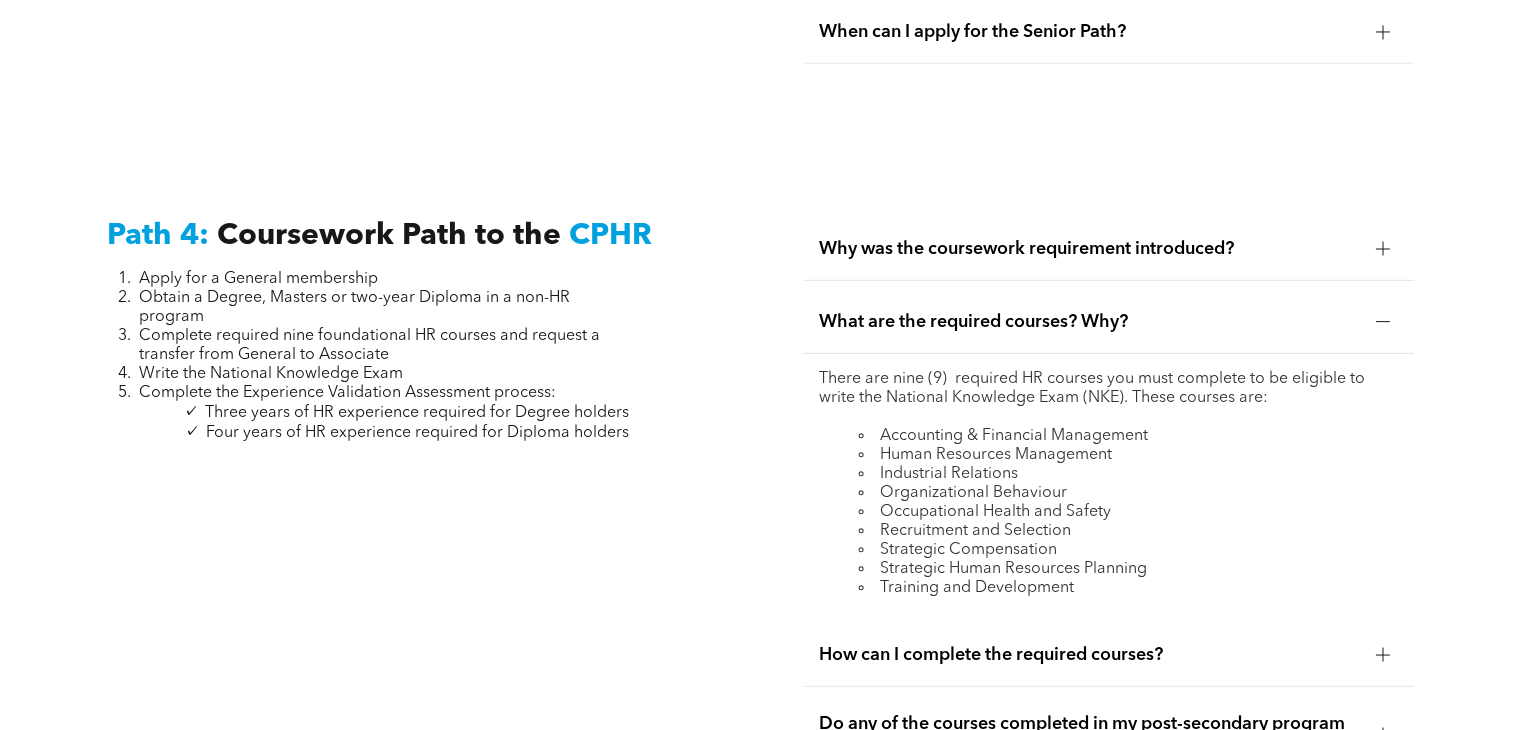 click on "Training and Development" at bounding box center (1128, 588) 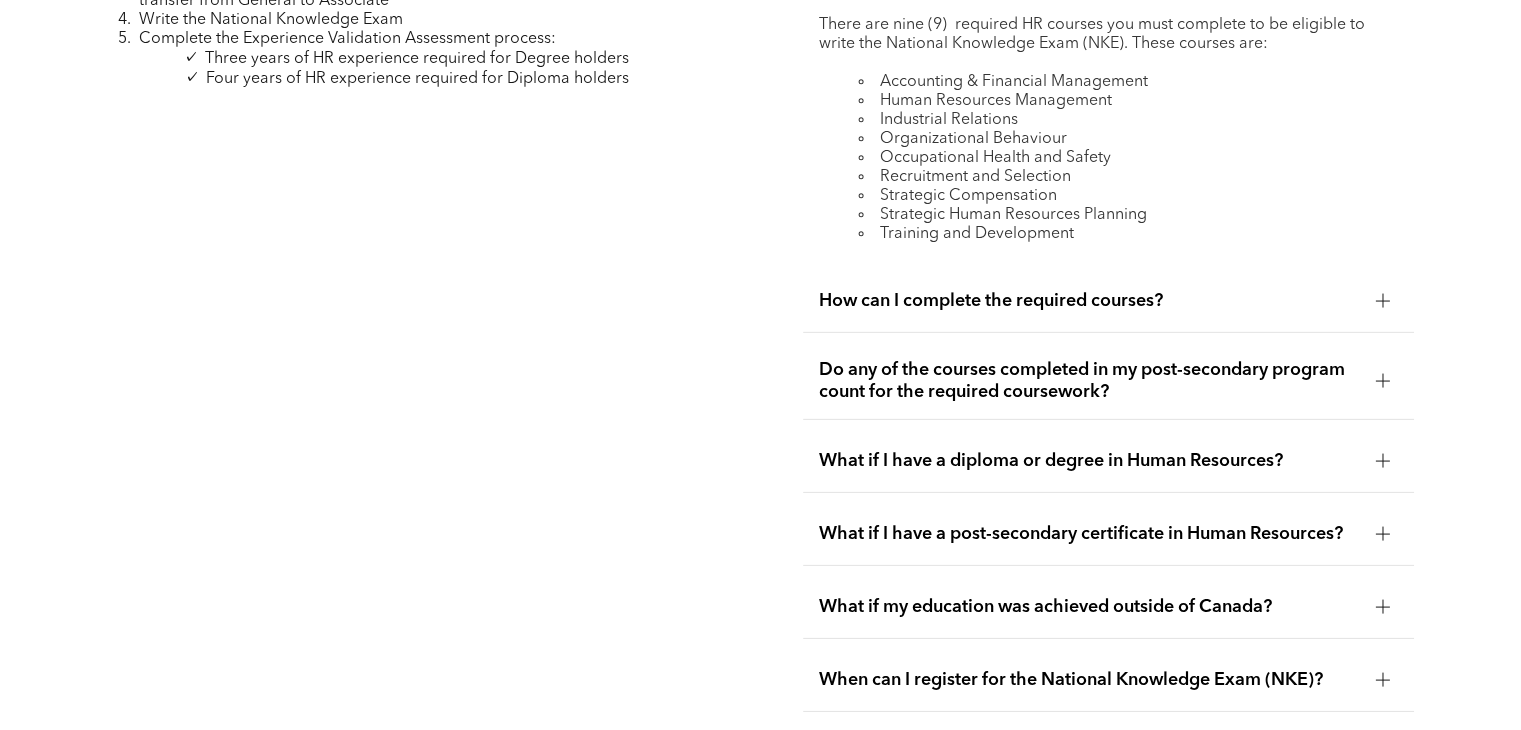 scroll, scrollTop: 6200, scrollLeft: 0, axis: vertical 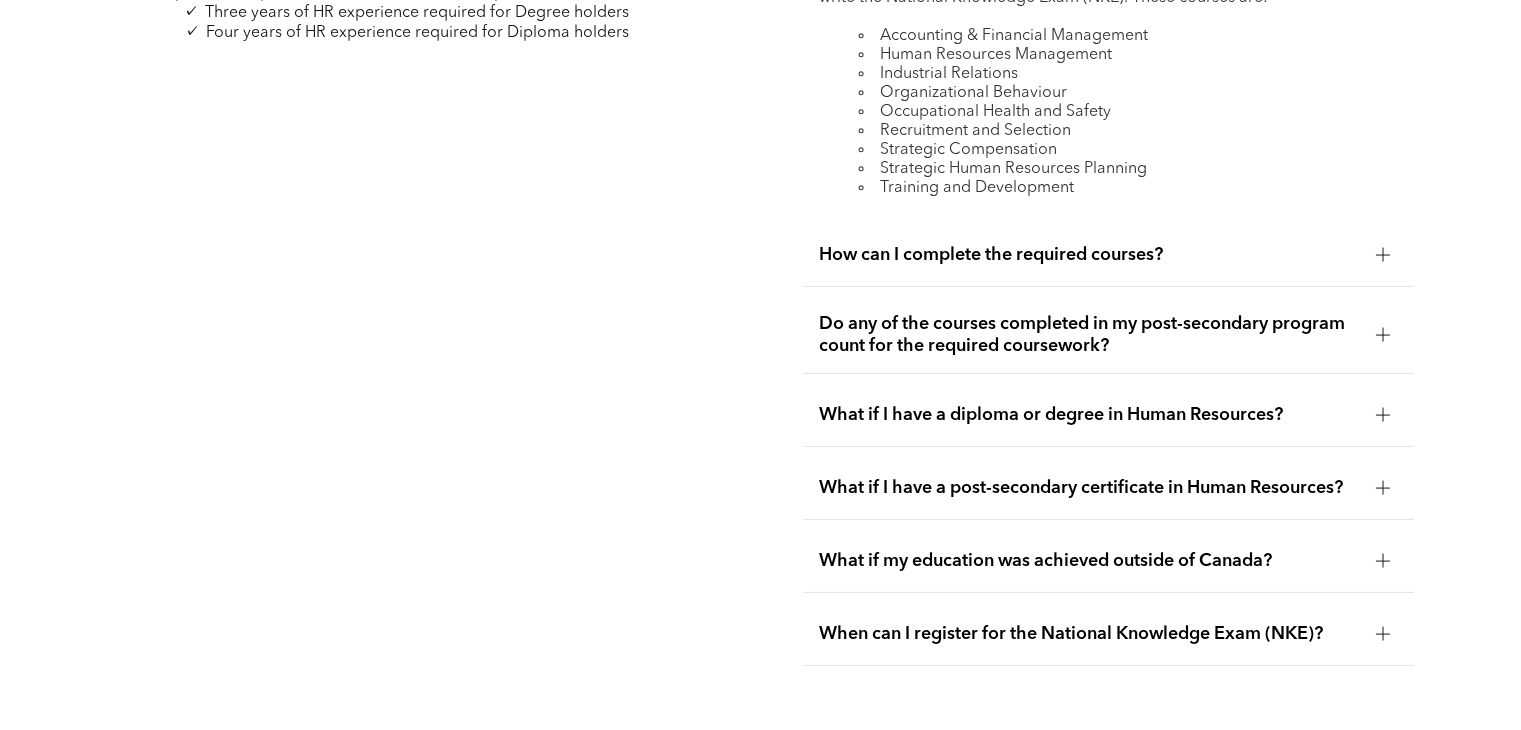 click on "How can I complete the required courses?" at bounding box center (1089, 255) 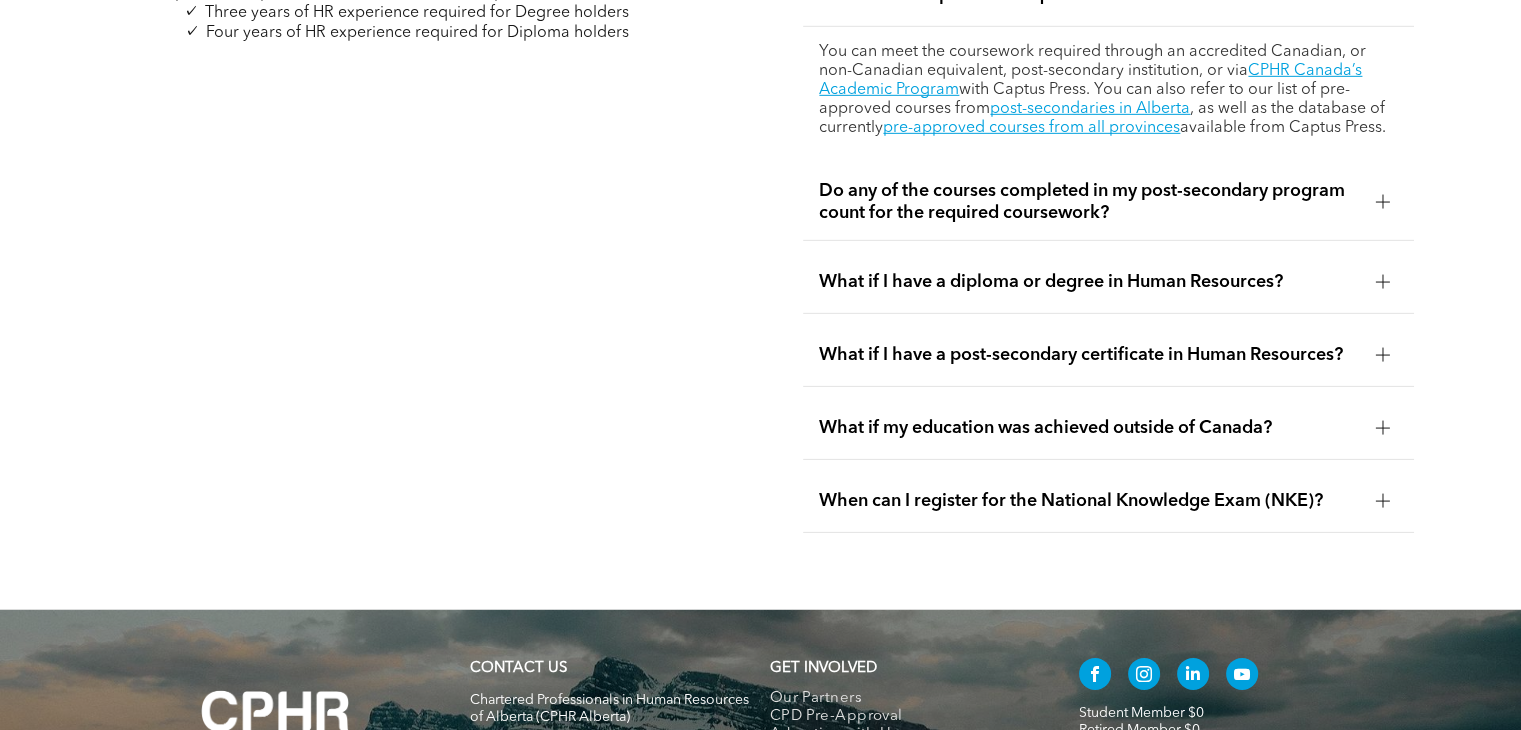 click on "Do any of the courses completed in my post-secondary program count for the required coursework?" at bounding box center (1089, 202) 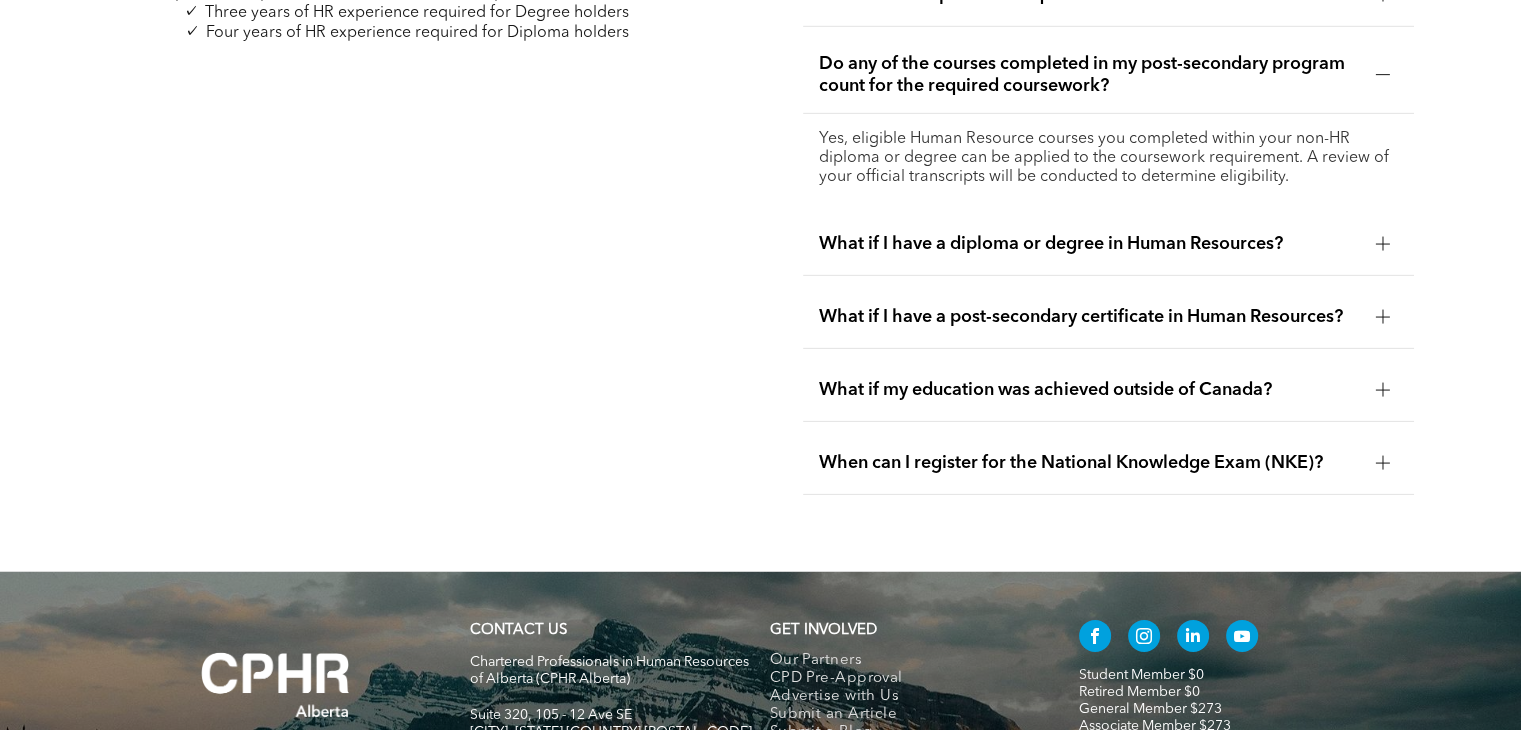 click on "What if I have a diploma or degree in Human Resources?" at bounding box center [1089, 244] 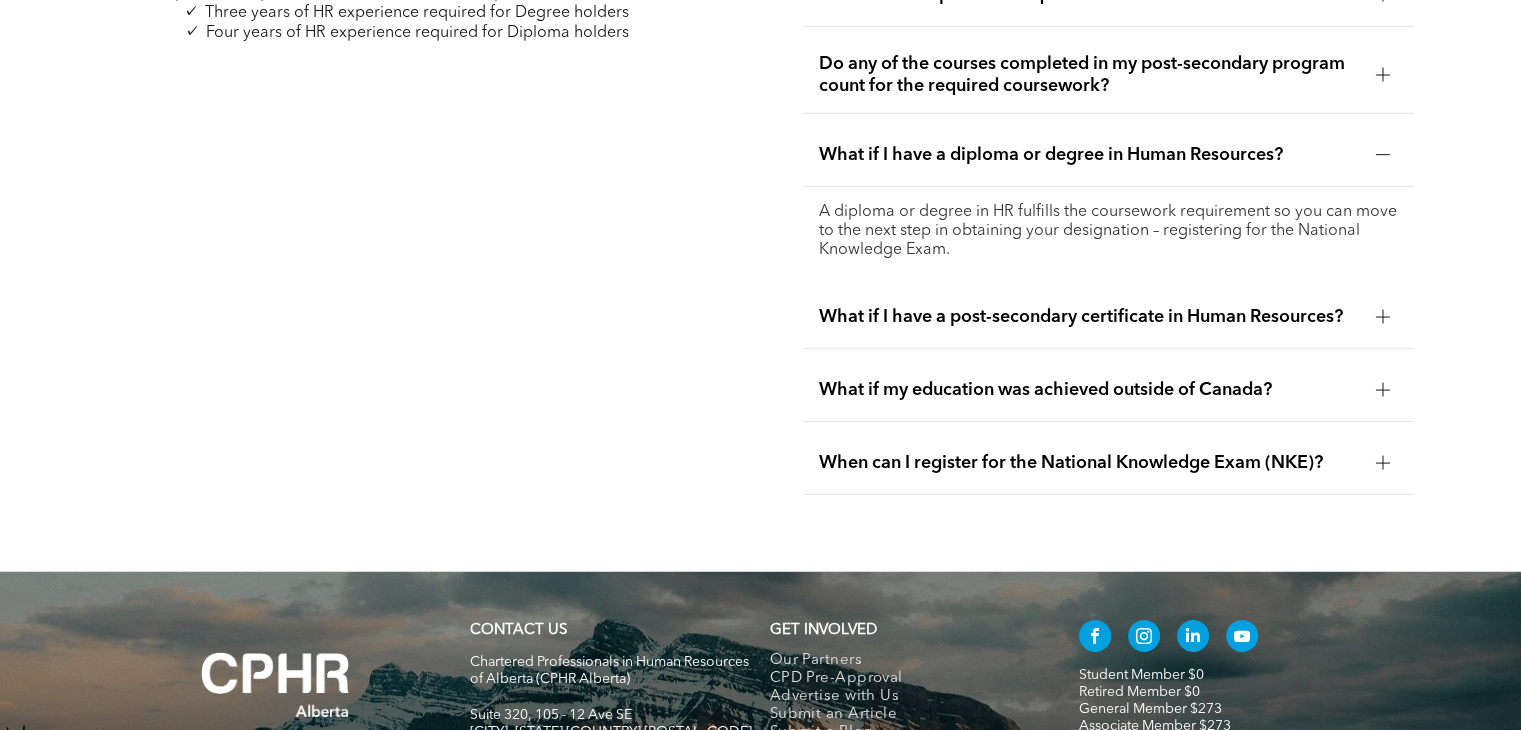 click on "What if I have a post-secondary certificate in Human Resources?" at bounding box center (1089, 317) 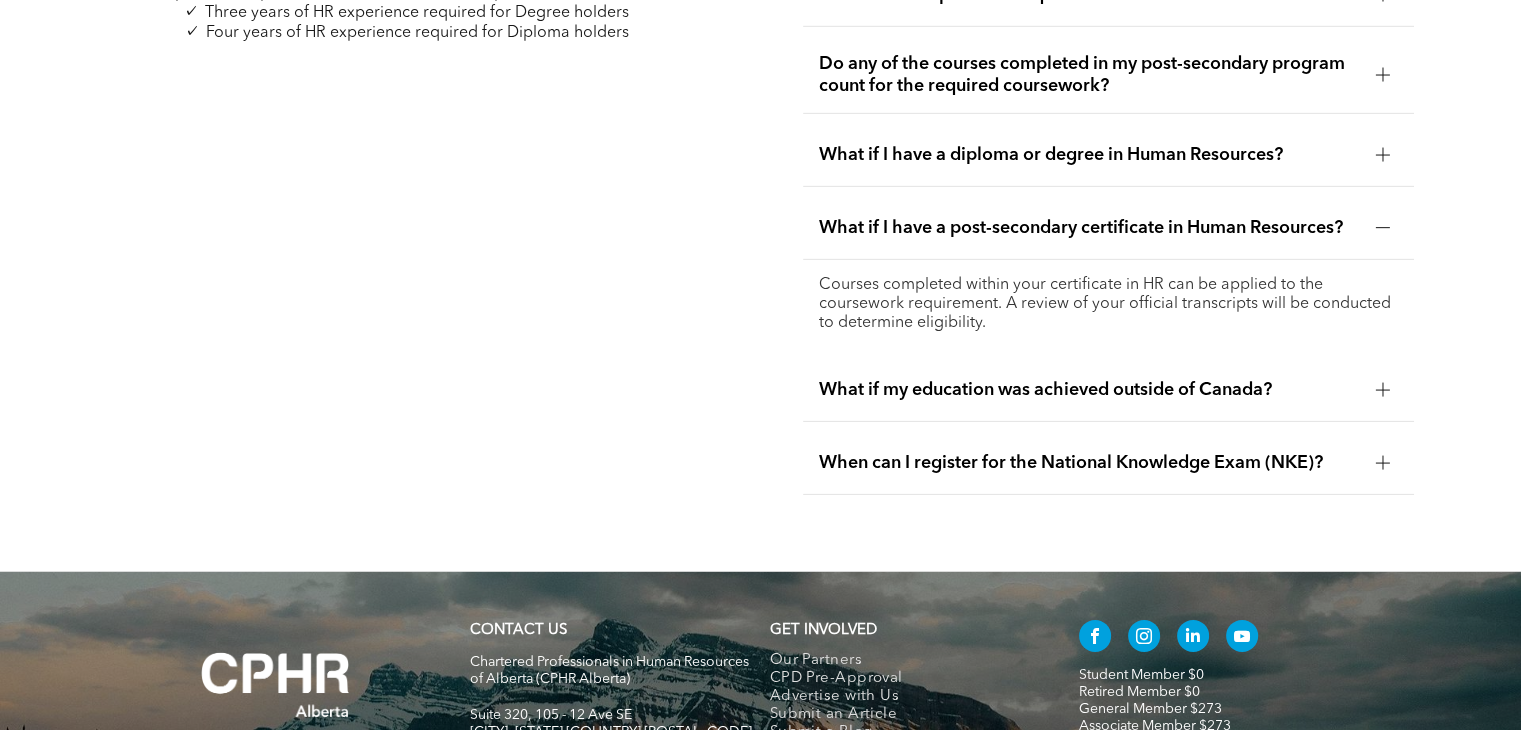 click on "What if my education was achieved outside of Canada?" at bounding box center (1089, 390) 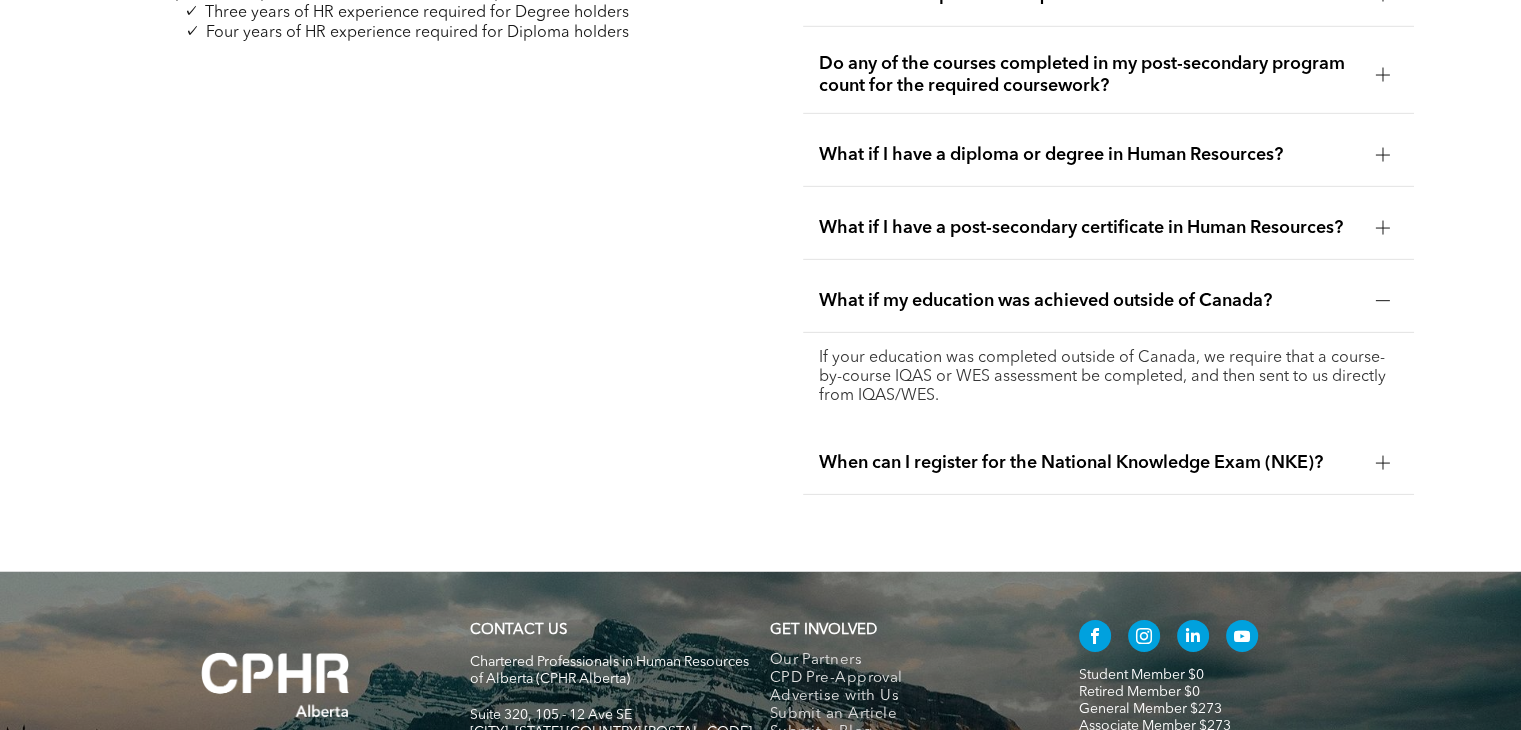 click on "When can I register for the National Knowledge Exam (NKE)?" at bounding box center (1089, 463) 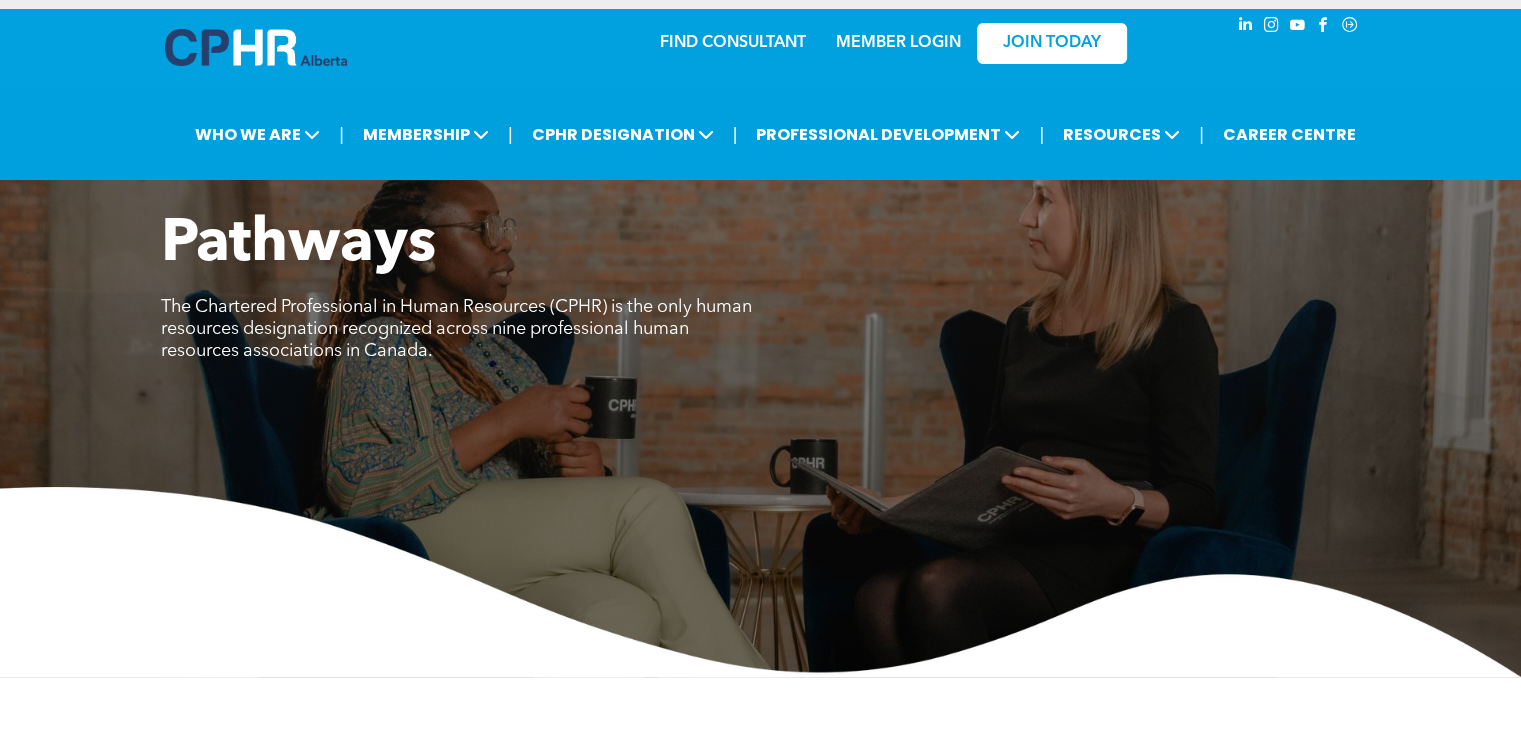 scroll, scrollTop: 0, scrollLeft: 0, axis: both 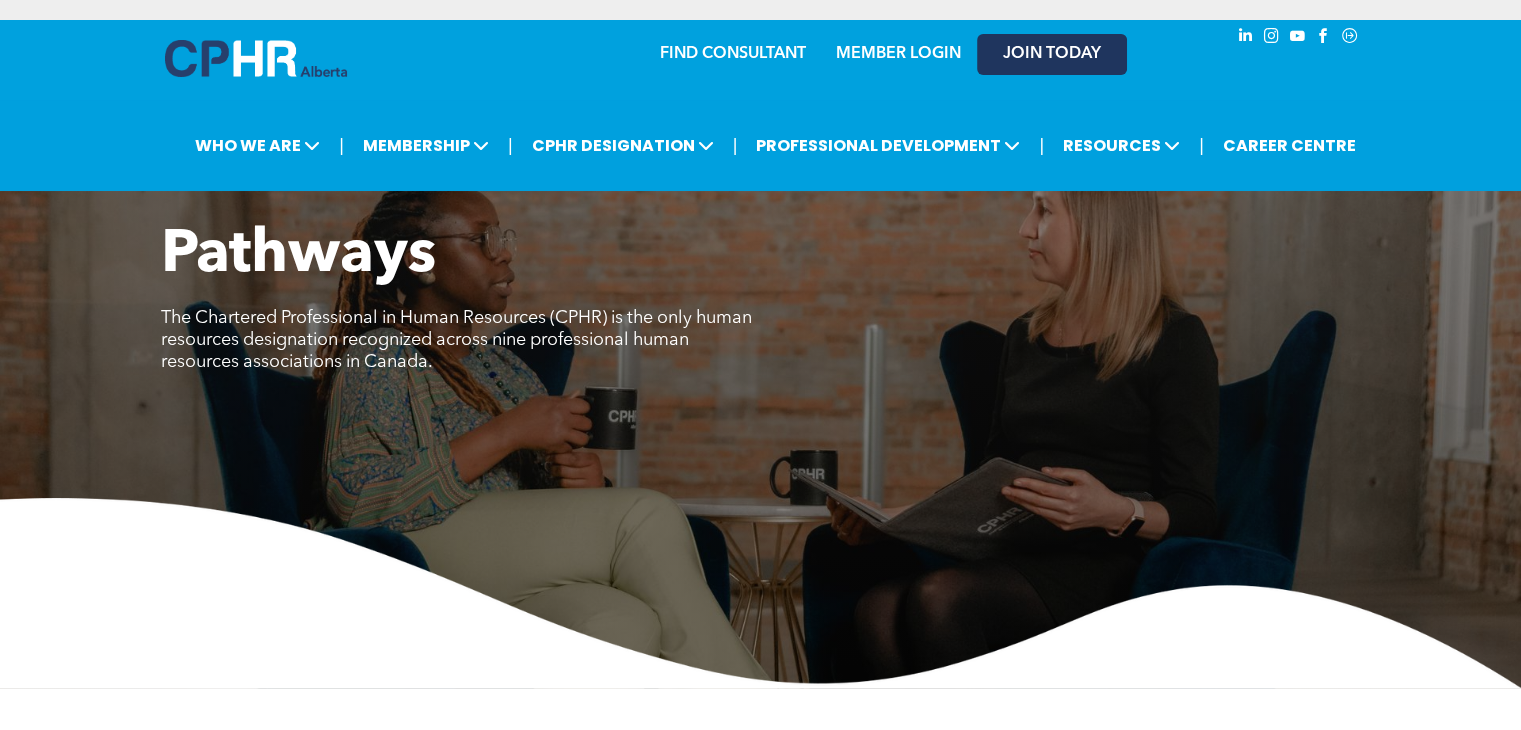 click on "JOIN TODAY" at bounding box center (1052, 54) 